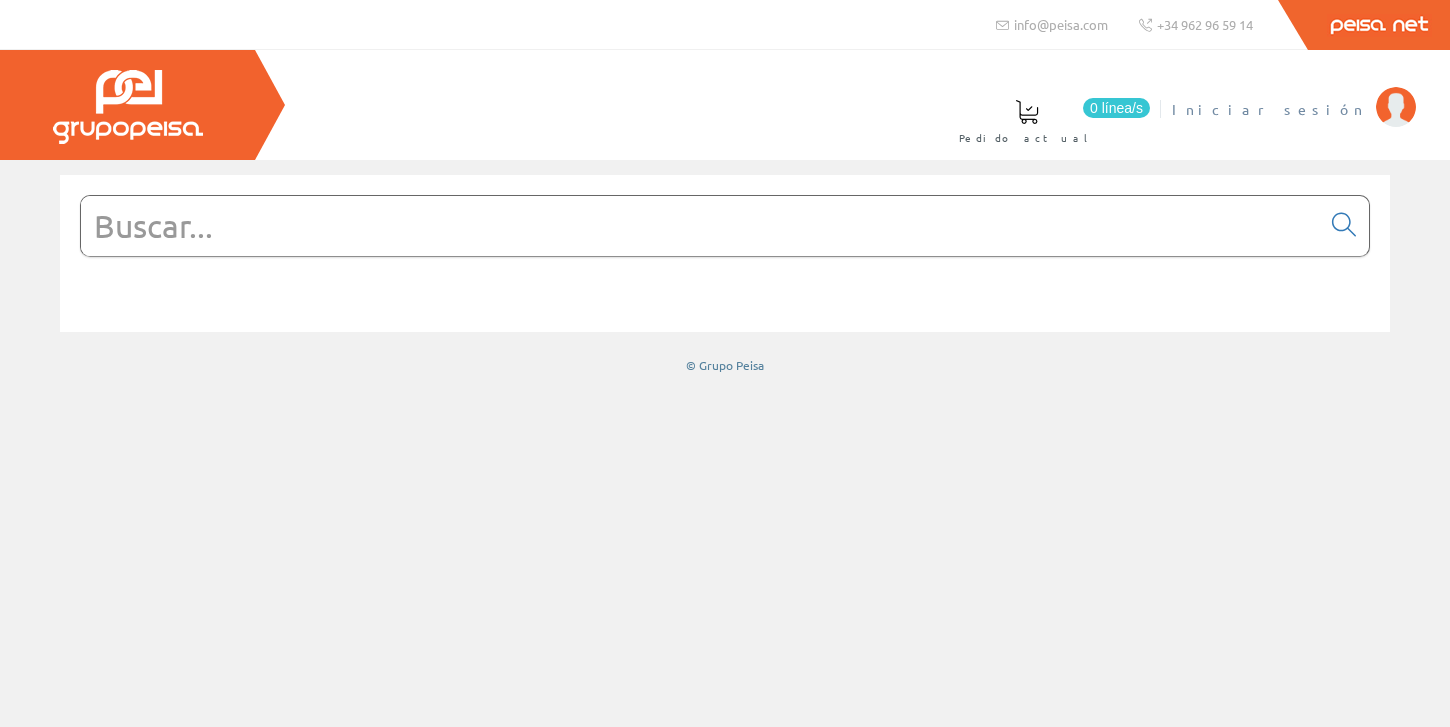 scroll, scrollTop: 0, scrollLeft: 0, axis: both 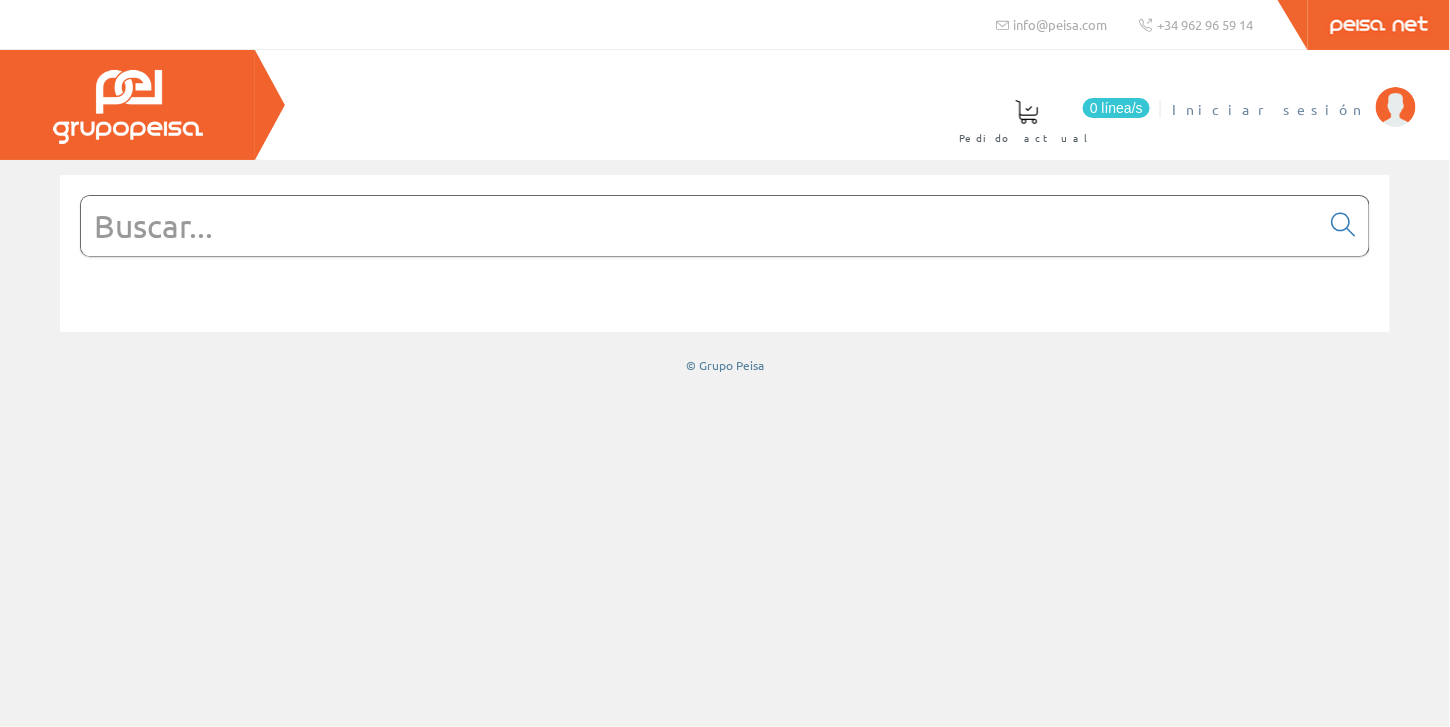 click on "Iniciar sesión" at bounding box center [1269, 109] 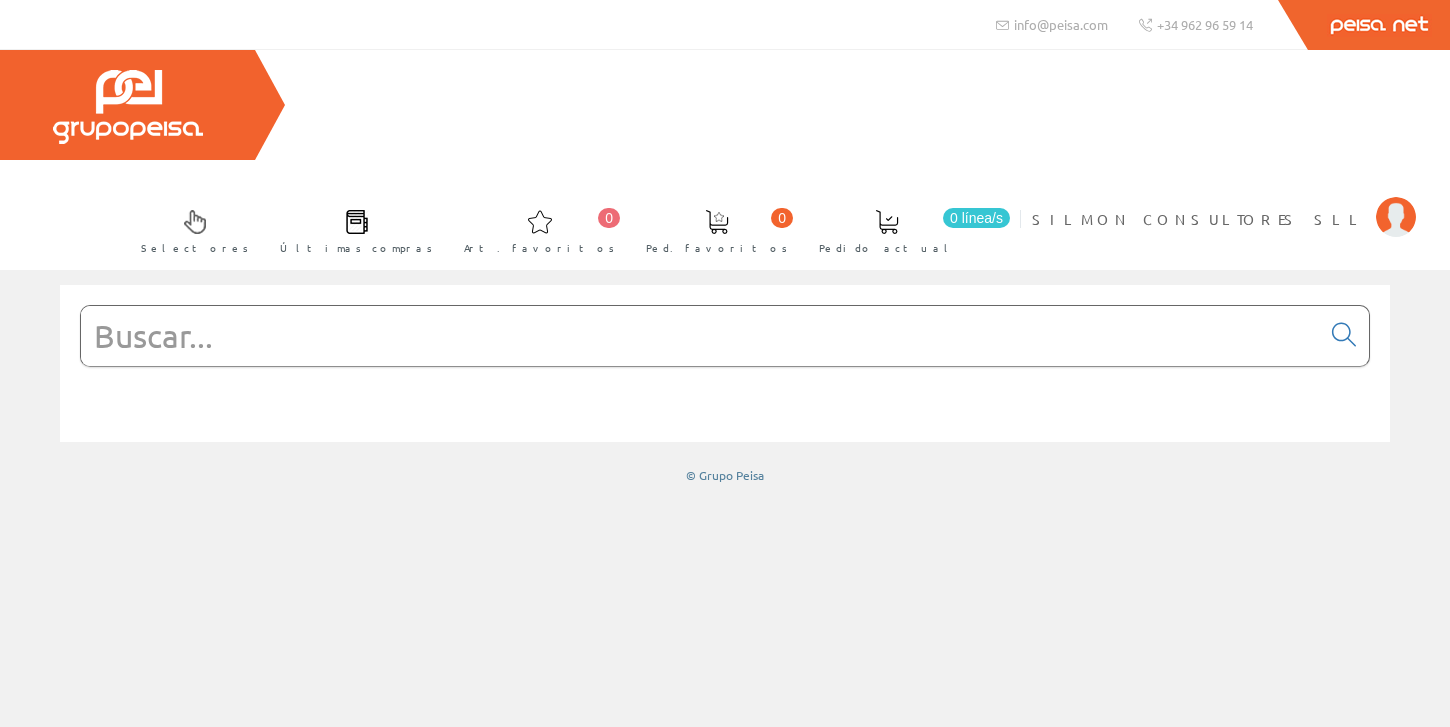 scroll, scrollTop: 0, scrollLeft: 0, axis: both 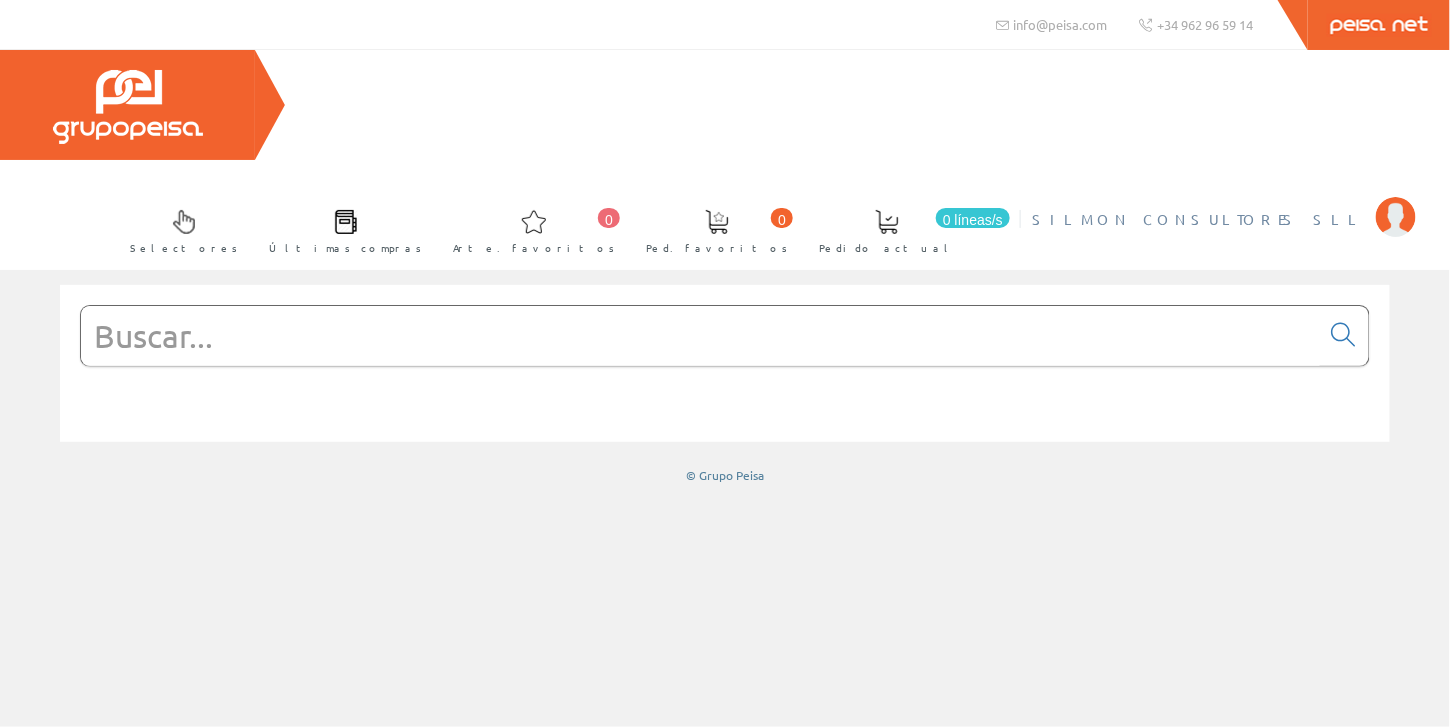 click on "SILMON CONSULTORES SLL" at bounding box center [1199, 219] 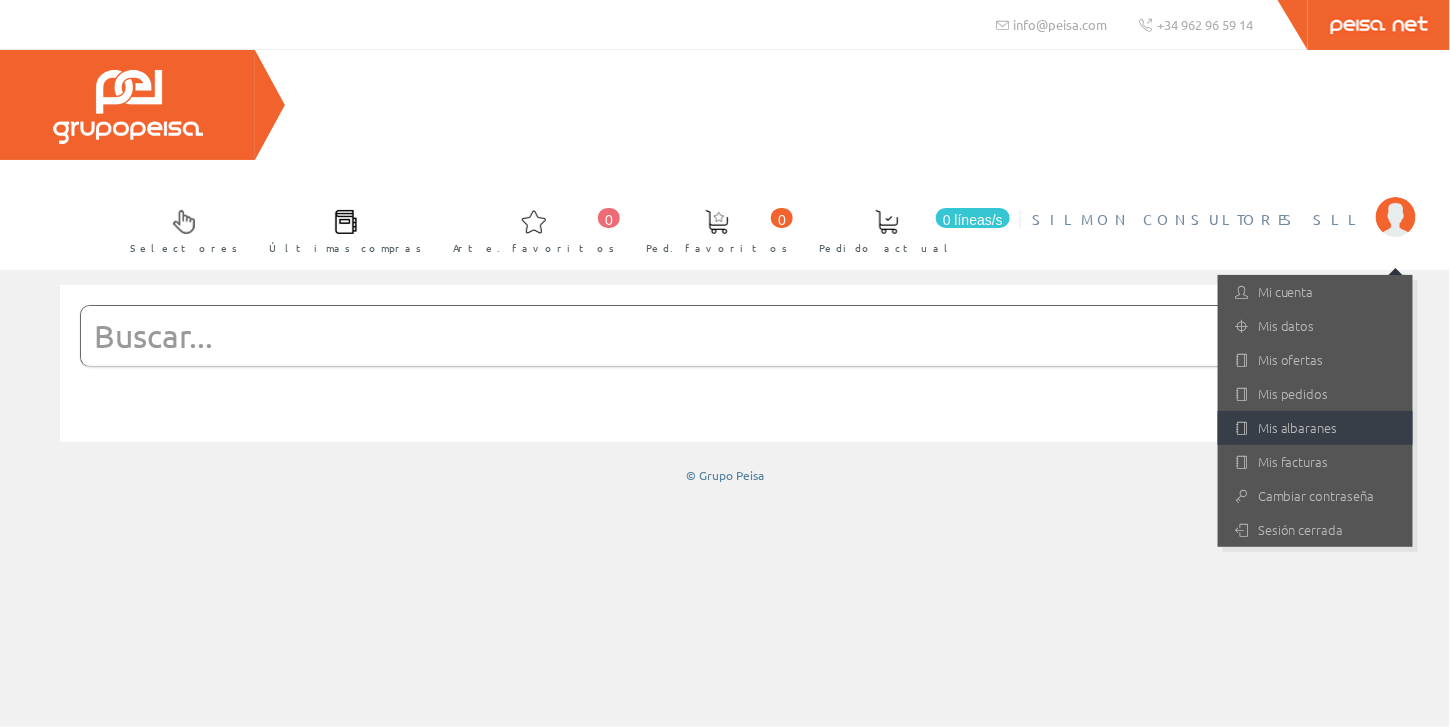 click on "Mis albaranes" at bounding box center [1298, 427] 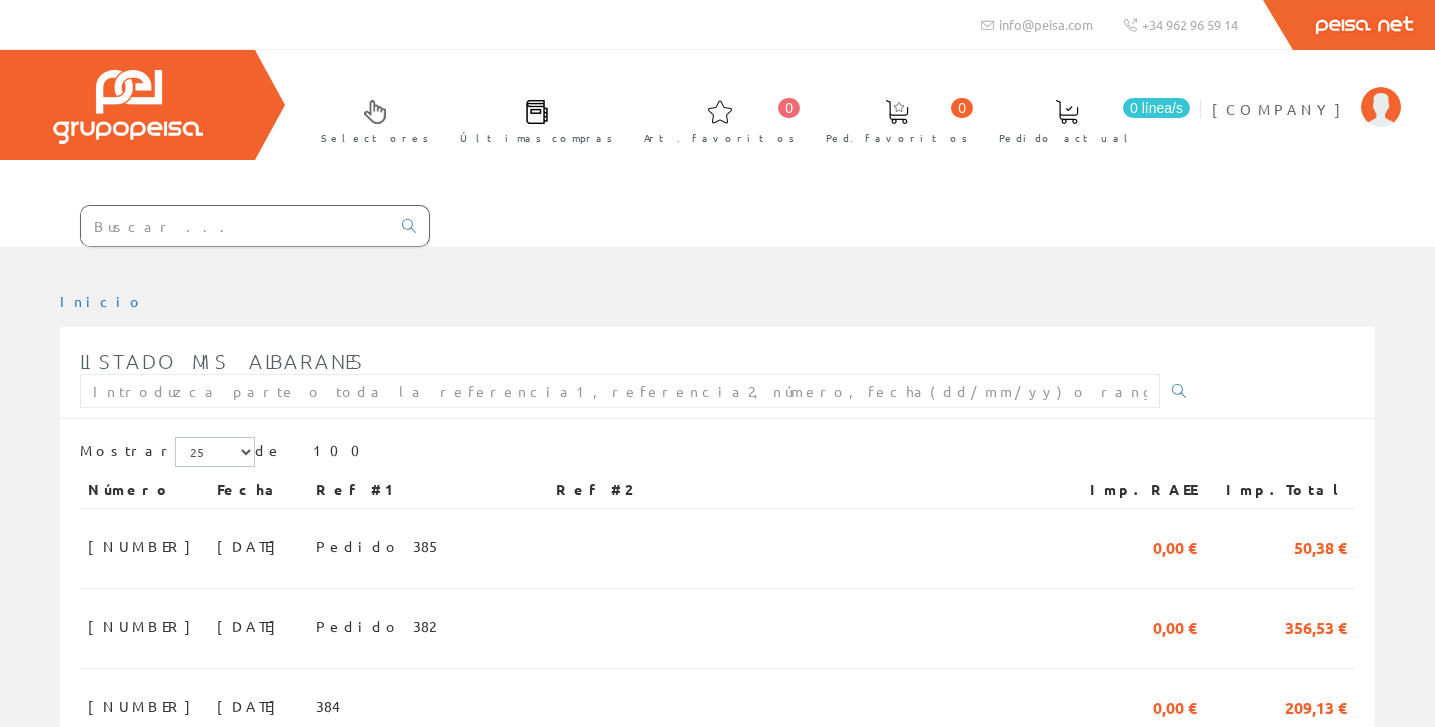 scroll, scrollTop: 0, scrollLeft: 0, axis: both 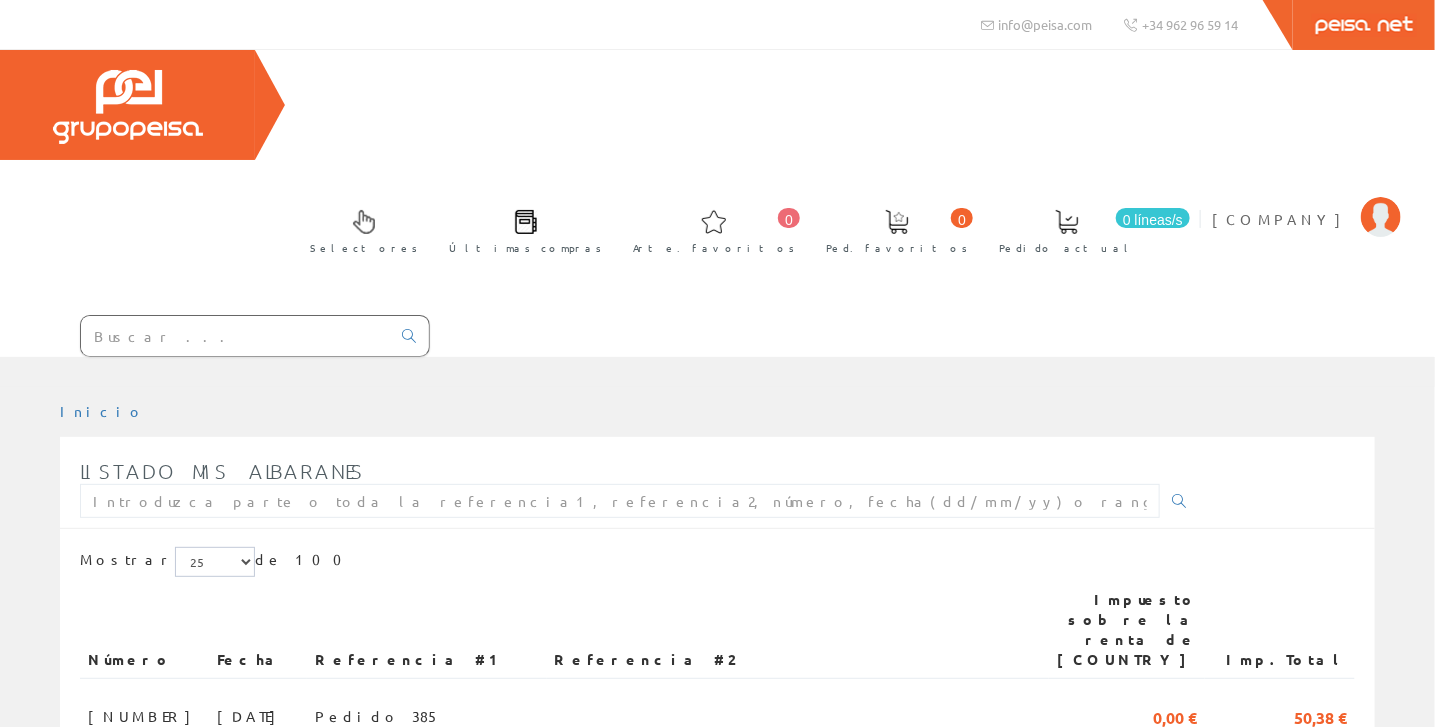 click on "0 líneas/s                                                  Pedido actual" at bounding box center (1087, 229) 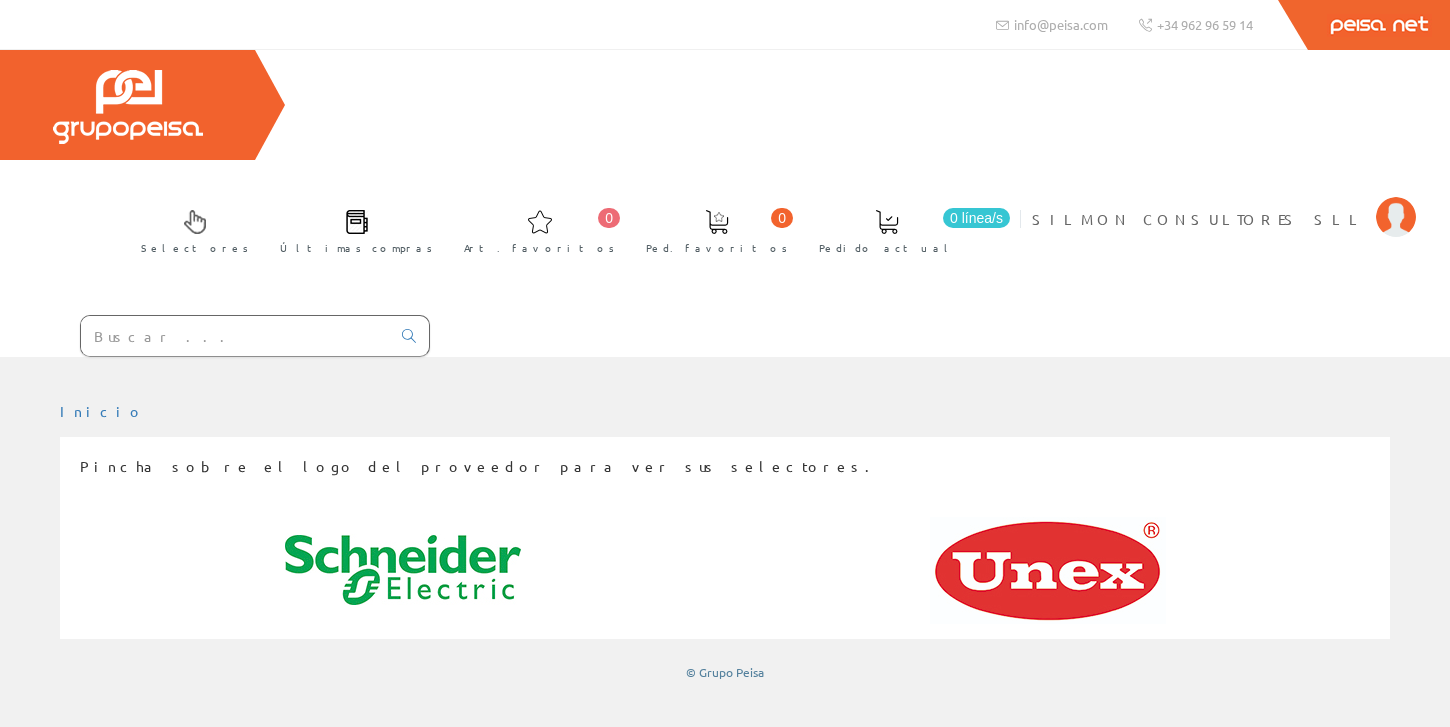 scroll, scrollTop: 0, scrollLeft: 0, axis: both 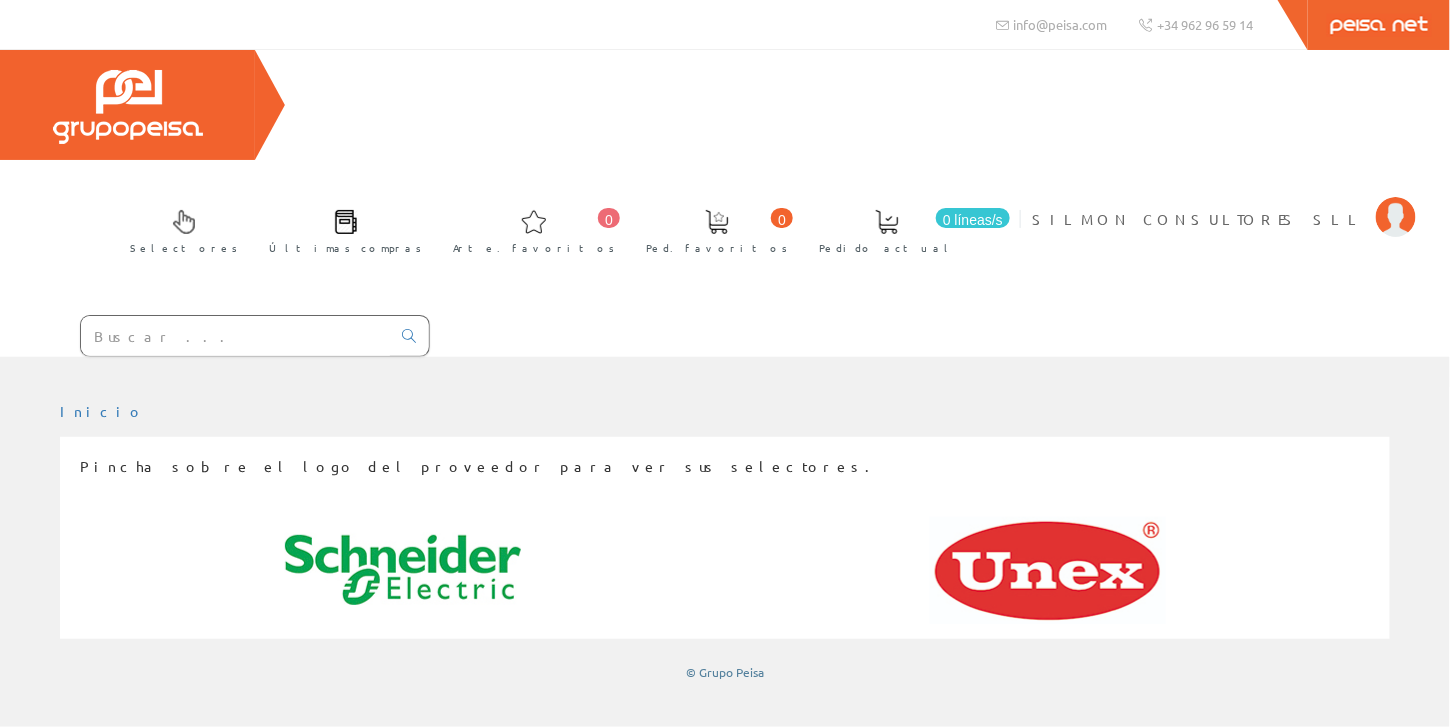 click on "Selectores" at bounding box center (184, 247) 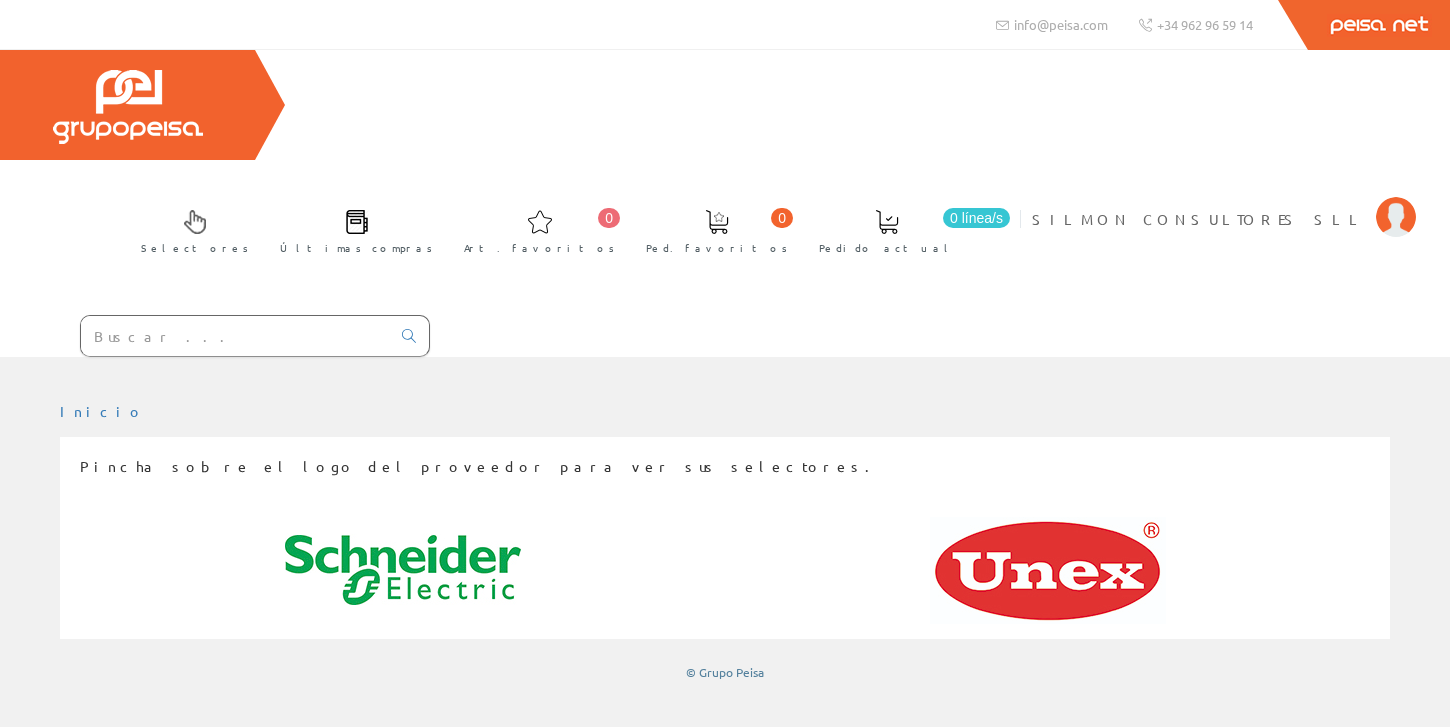 scroll, scrollTop: 0, scrollLeft: 0, axis: both 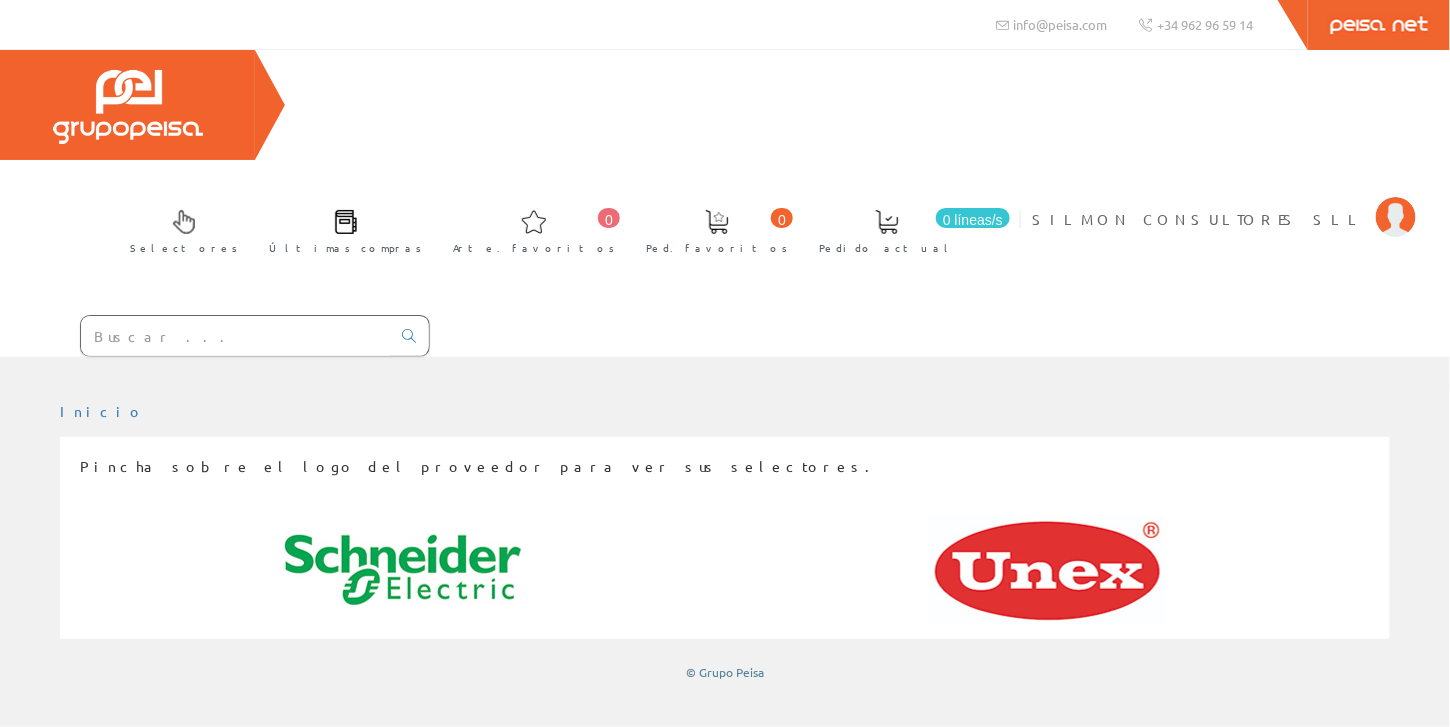 drag, startPoint x: 0, startPoint y: 0, endPoint x: 698, endPoint y: 138, distance: 711.51105 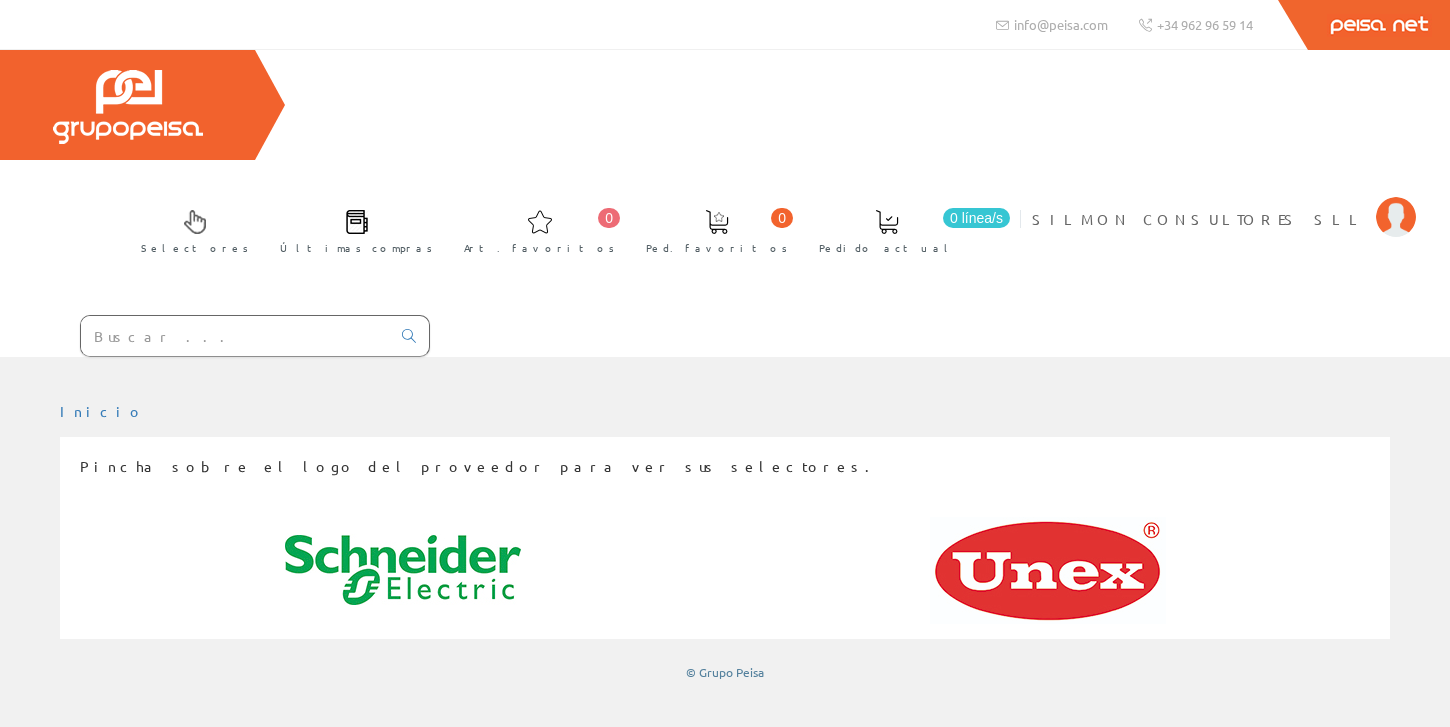 scroll, scrollTop: 0, scrollLeft: 0, axis: both 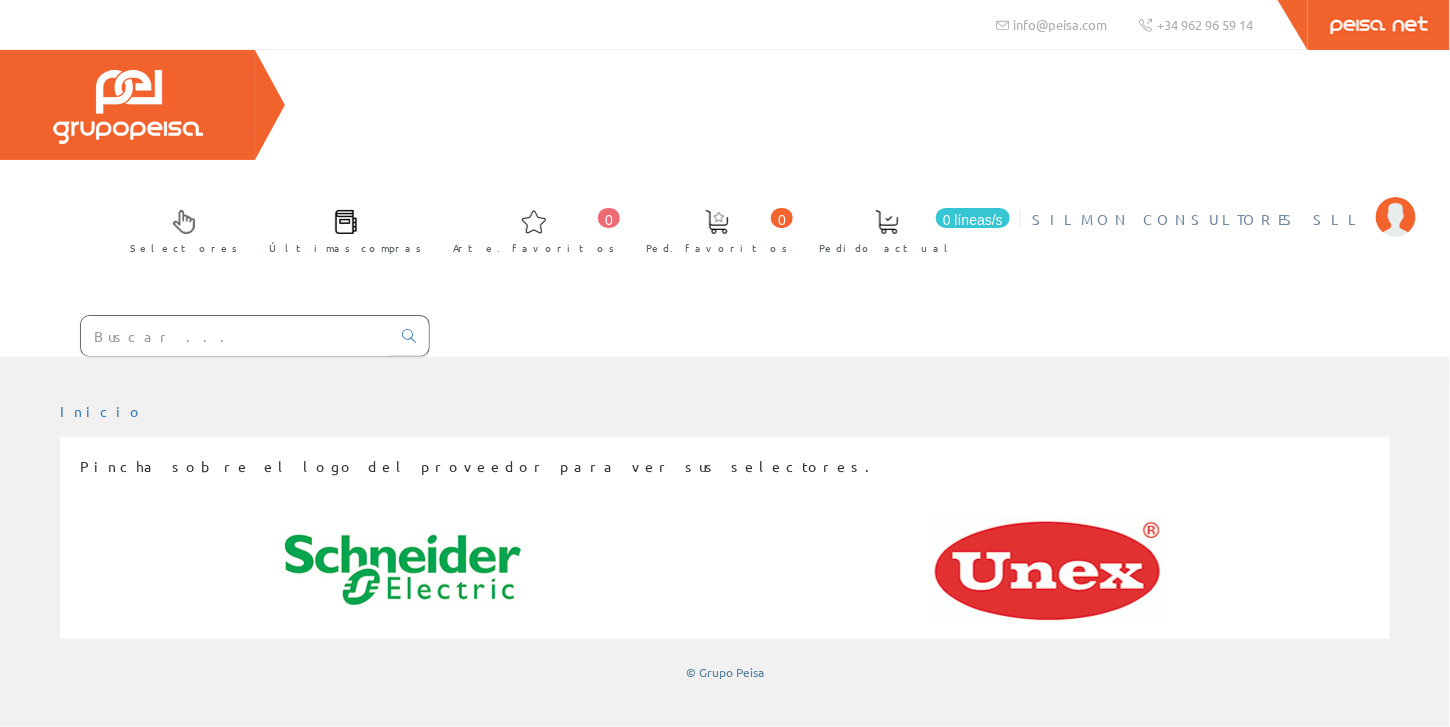 click on "SILMON CONSULTORES SLL" at bounding box center (1199, 219) 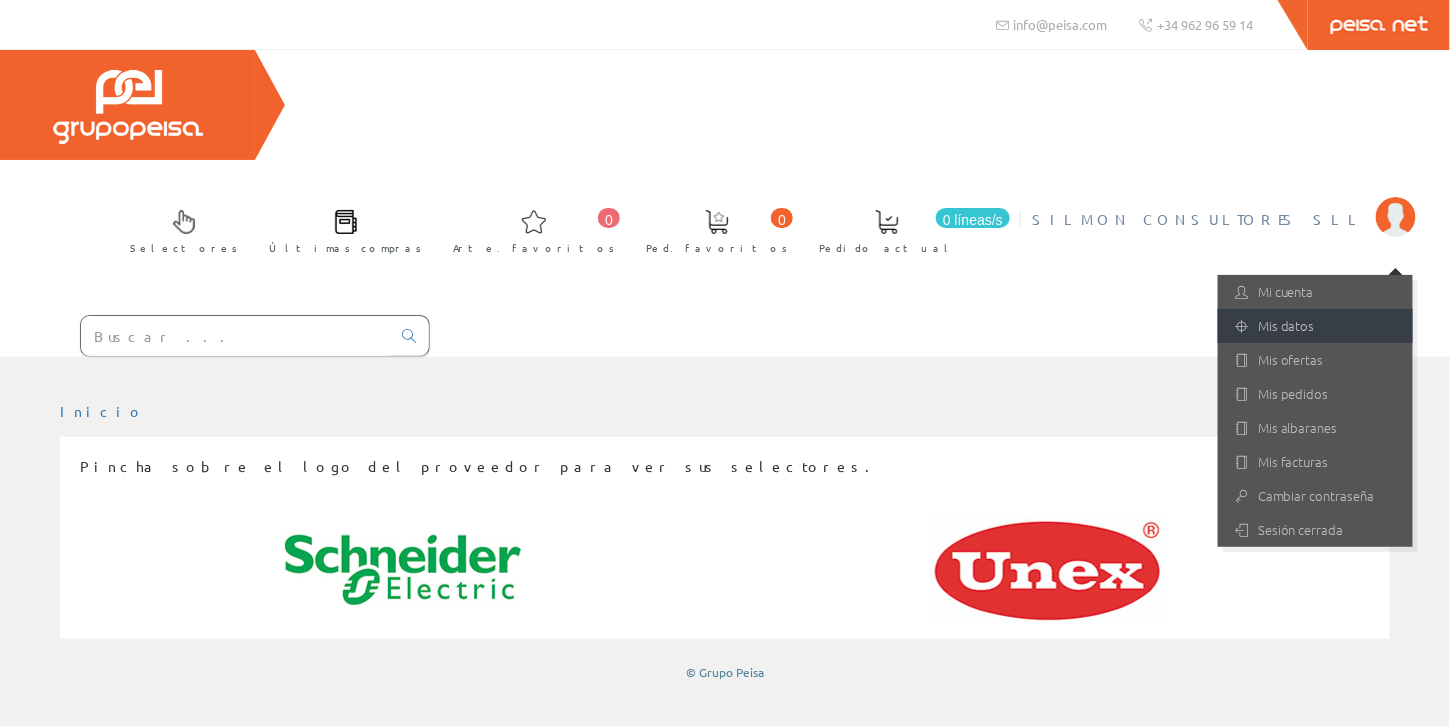 click on "Mis datos" at bounding box center (1286, 325) 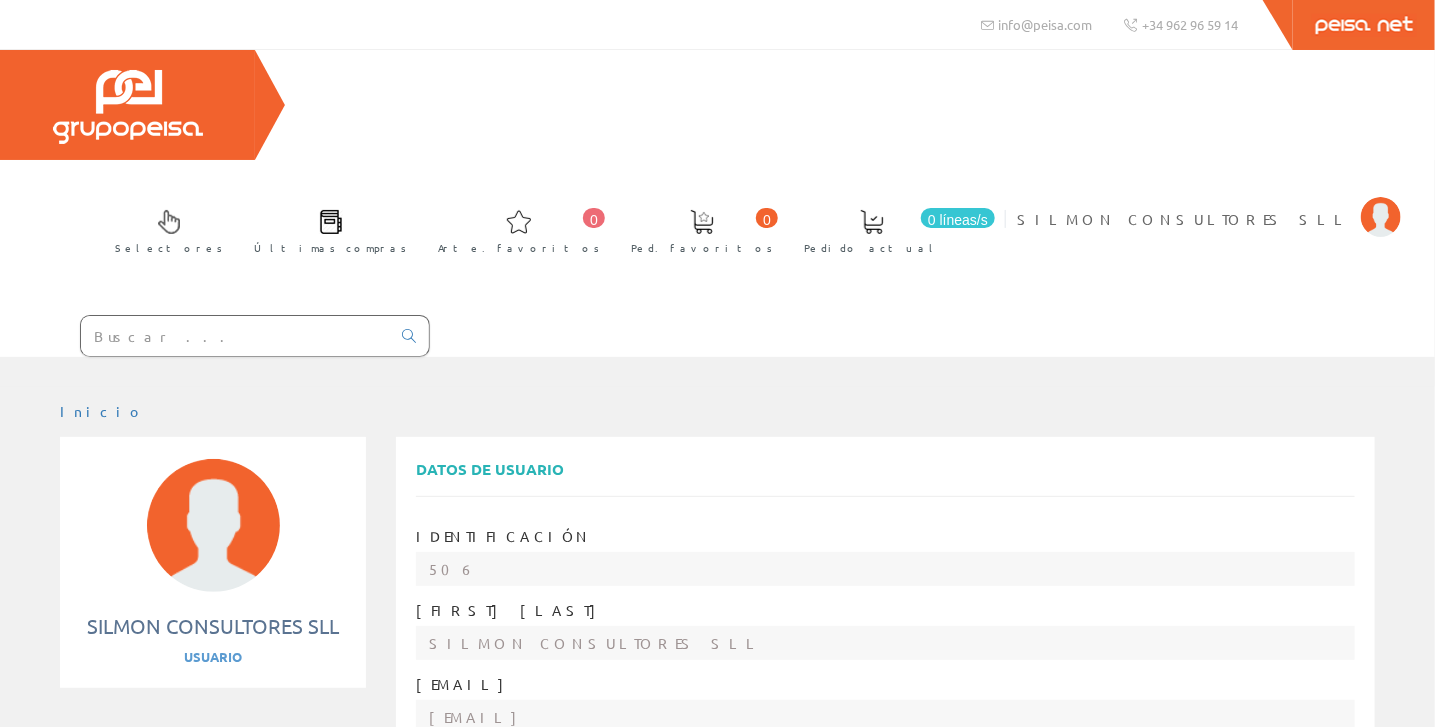 scroll, scrollTop: 0, scrollLeft: 0, axis: both 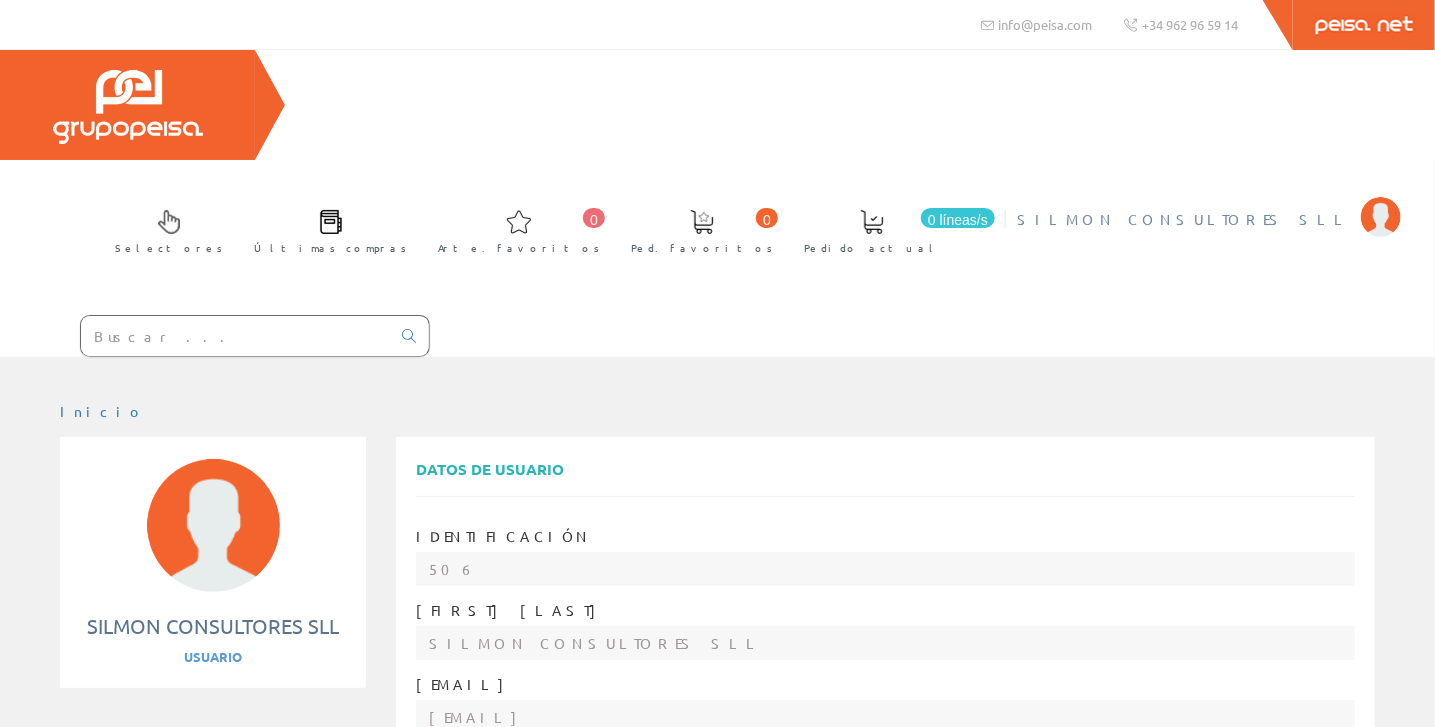 click on "SILMON CONSULTORES SLL" at bounding box center (1184, 219) 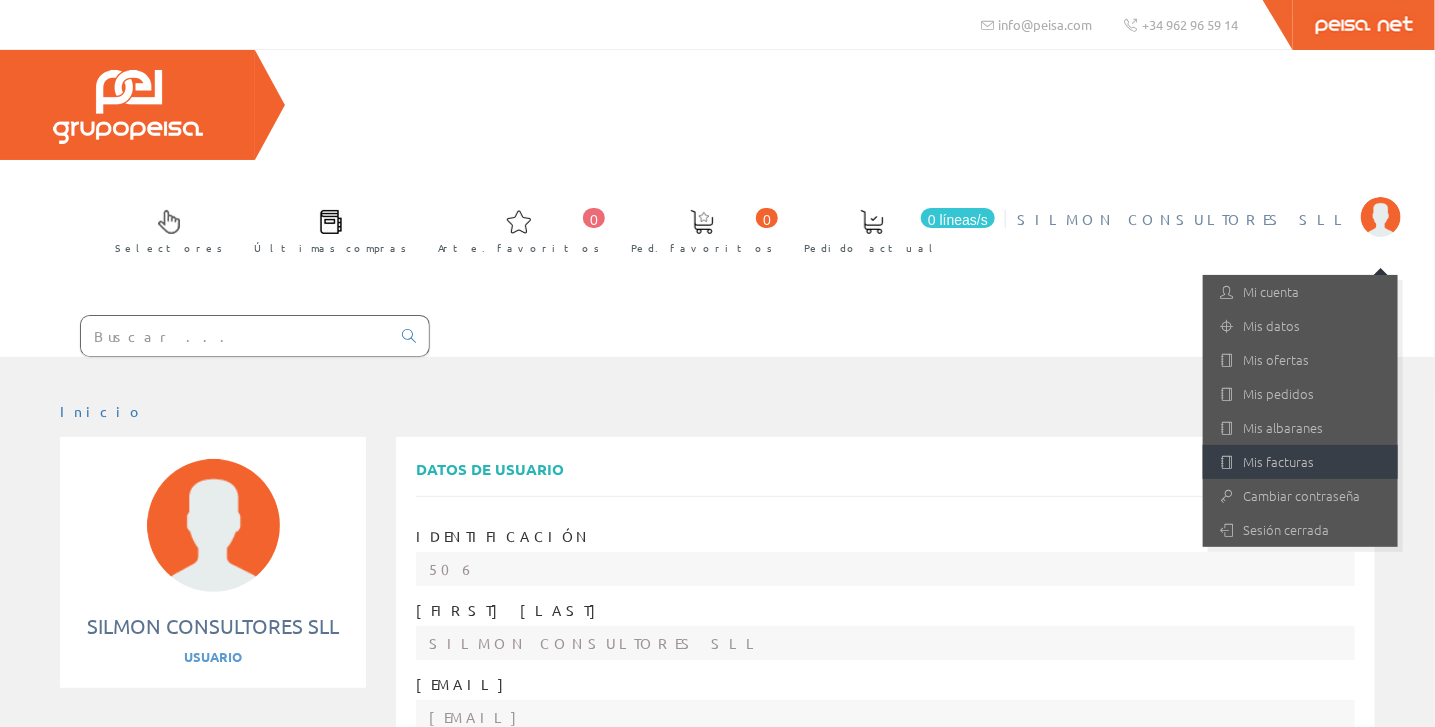 click on "Mis facturas" at bounding box center [1278, 461] 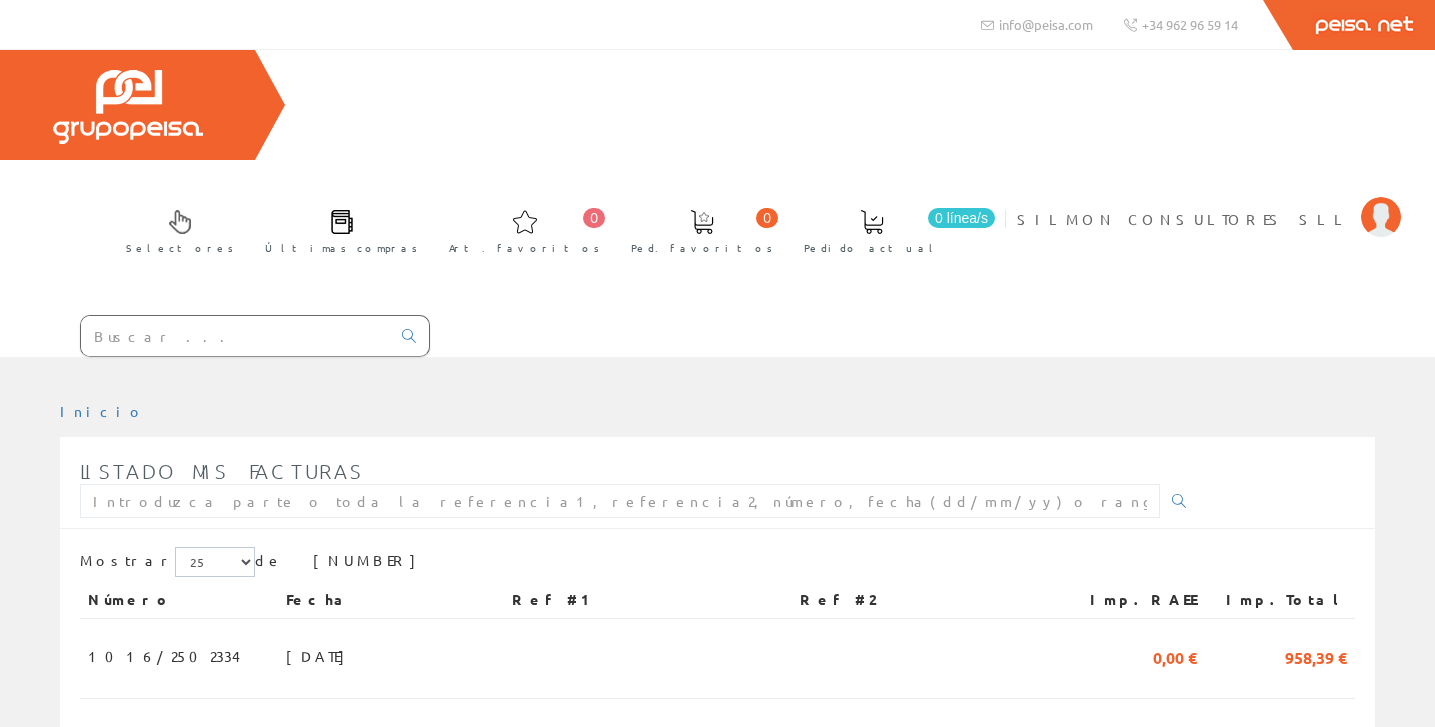 scroll, scrollTop: 0, scrollLeft: 0, axis: both 